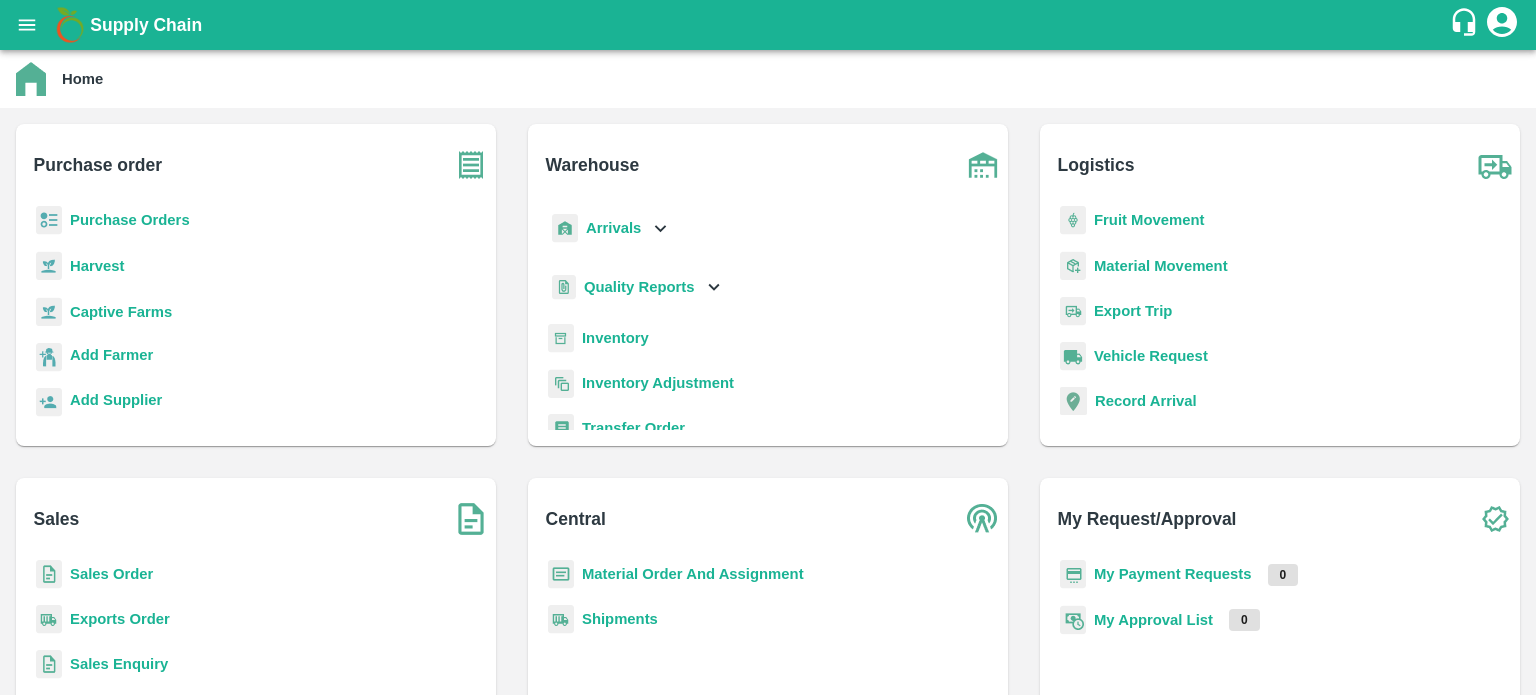 scroll, scrollTop: 0, scrollLeft: 0, axis: both 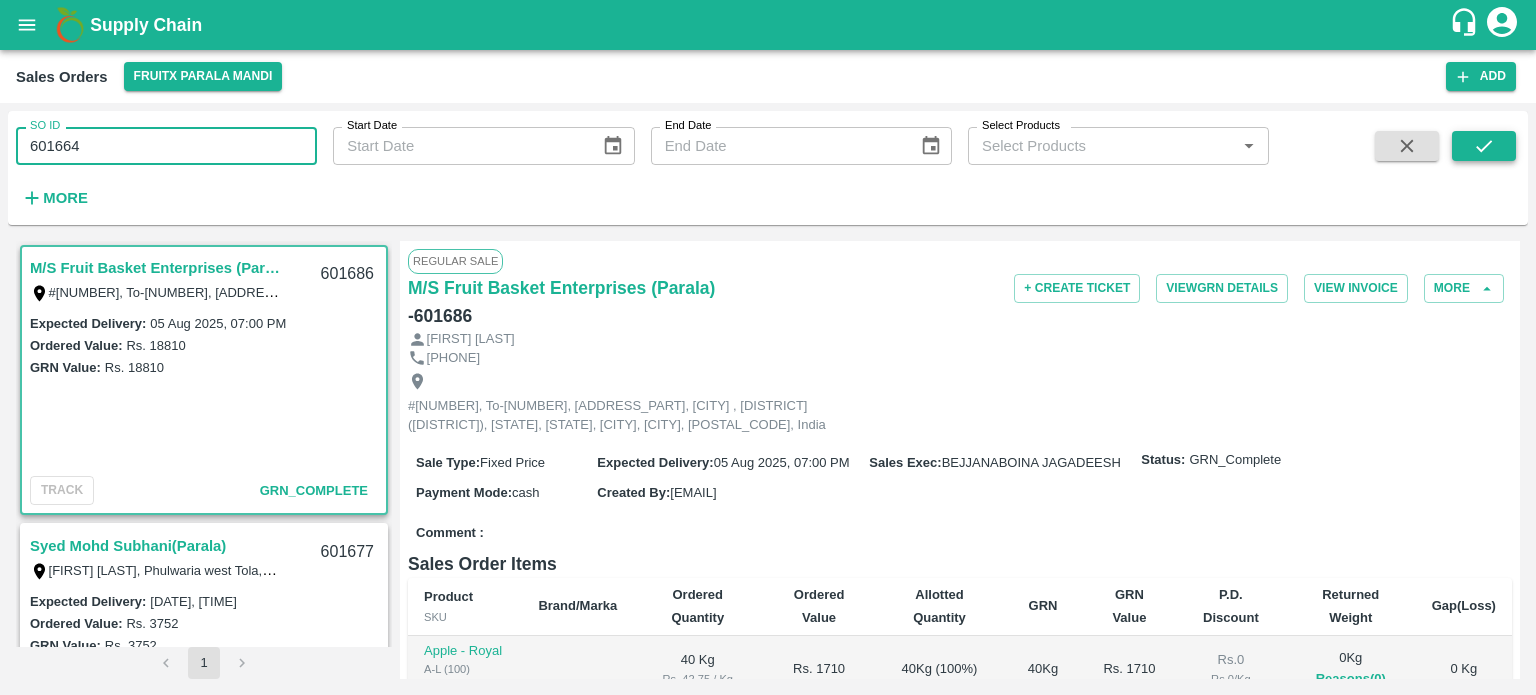 type on "601664" 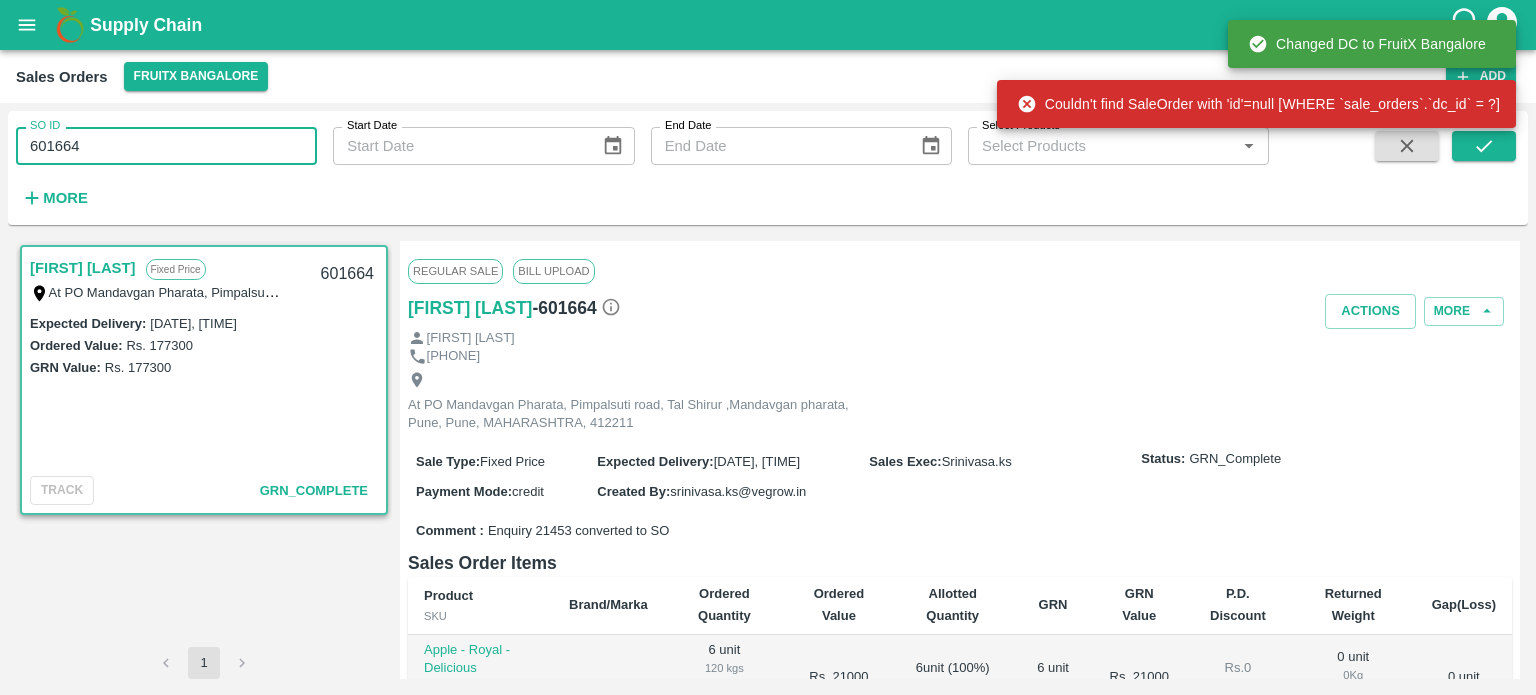 drag, startPoint x: 178, startPoint y: 152, endPoint x: 17, endPoint y: 155, distance: 161.02795 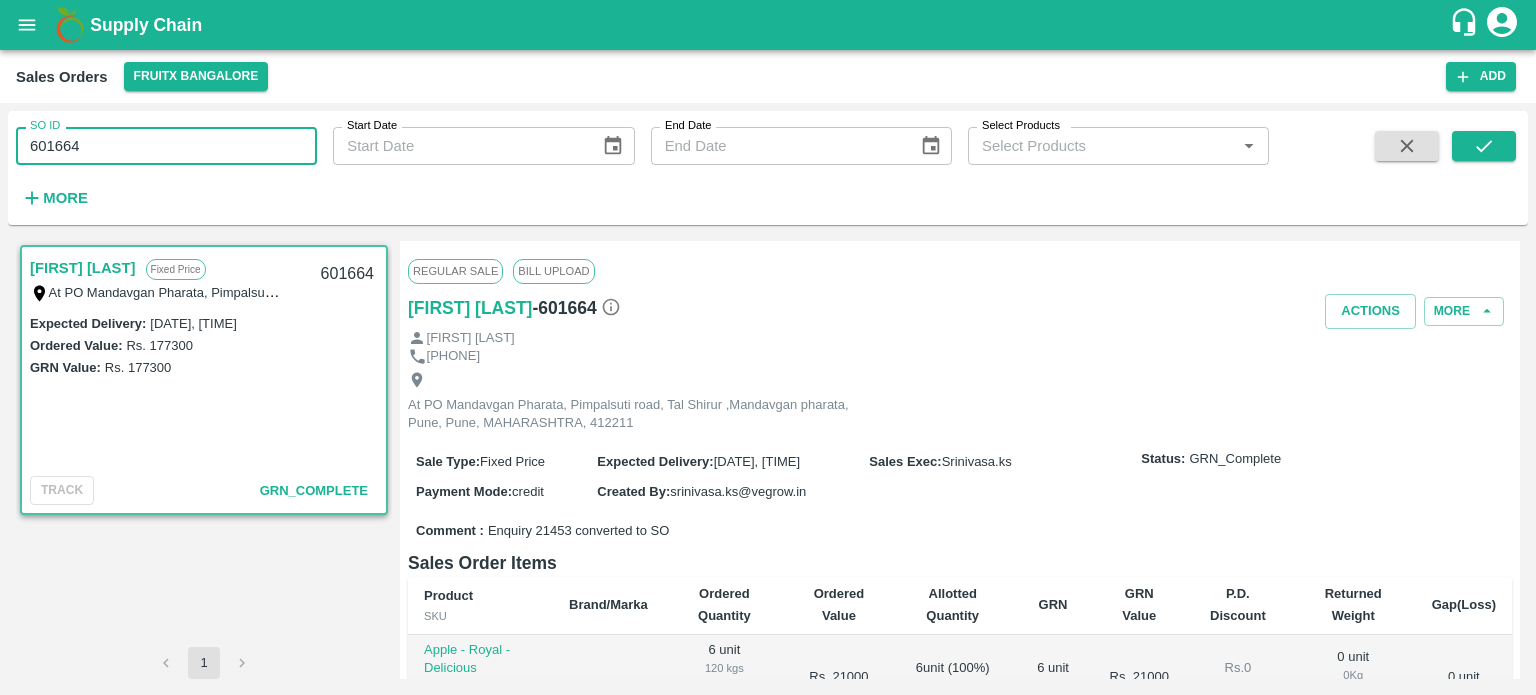 paste 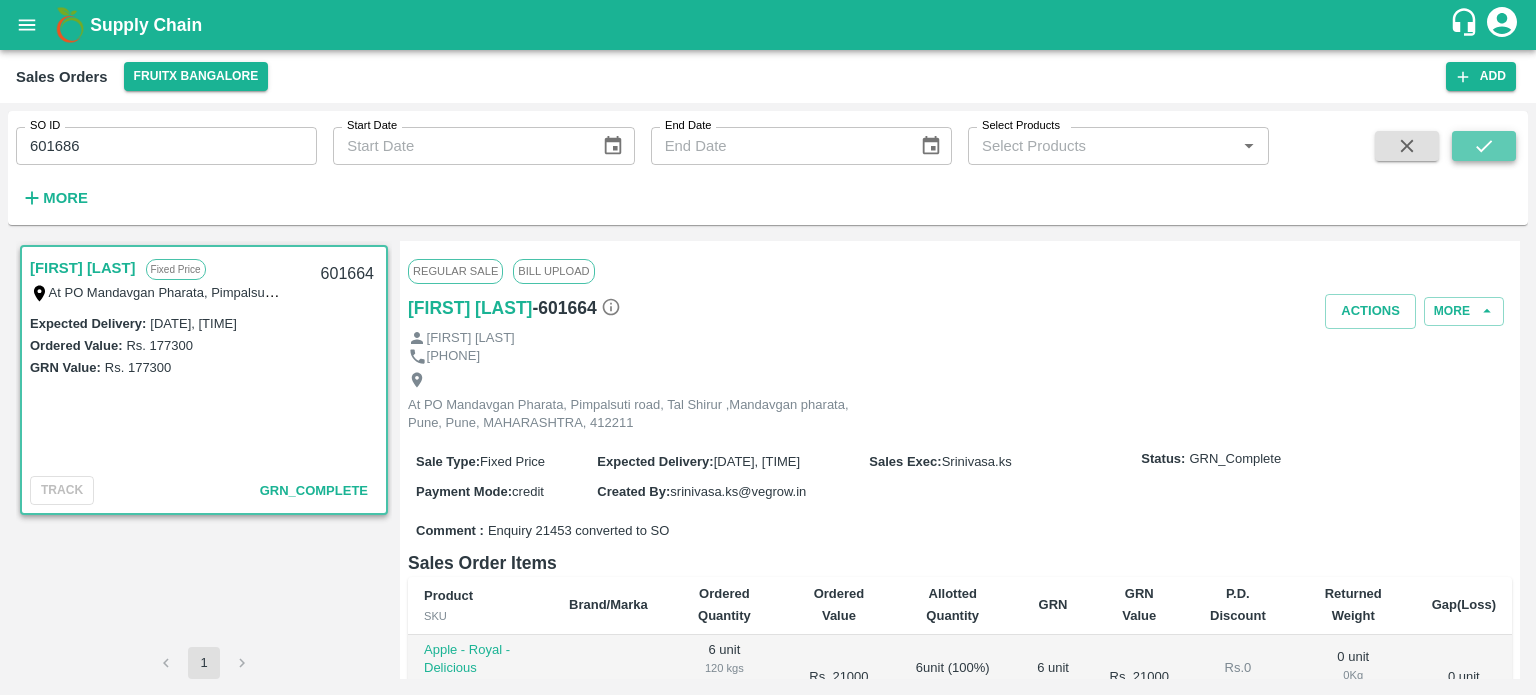 click 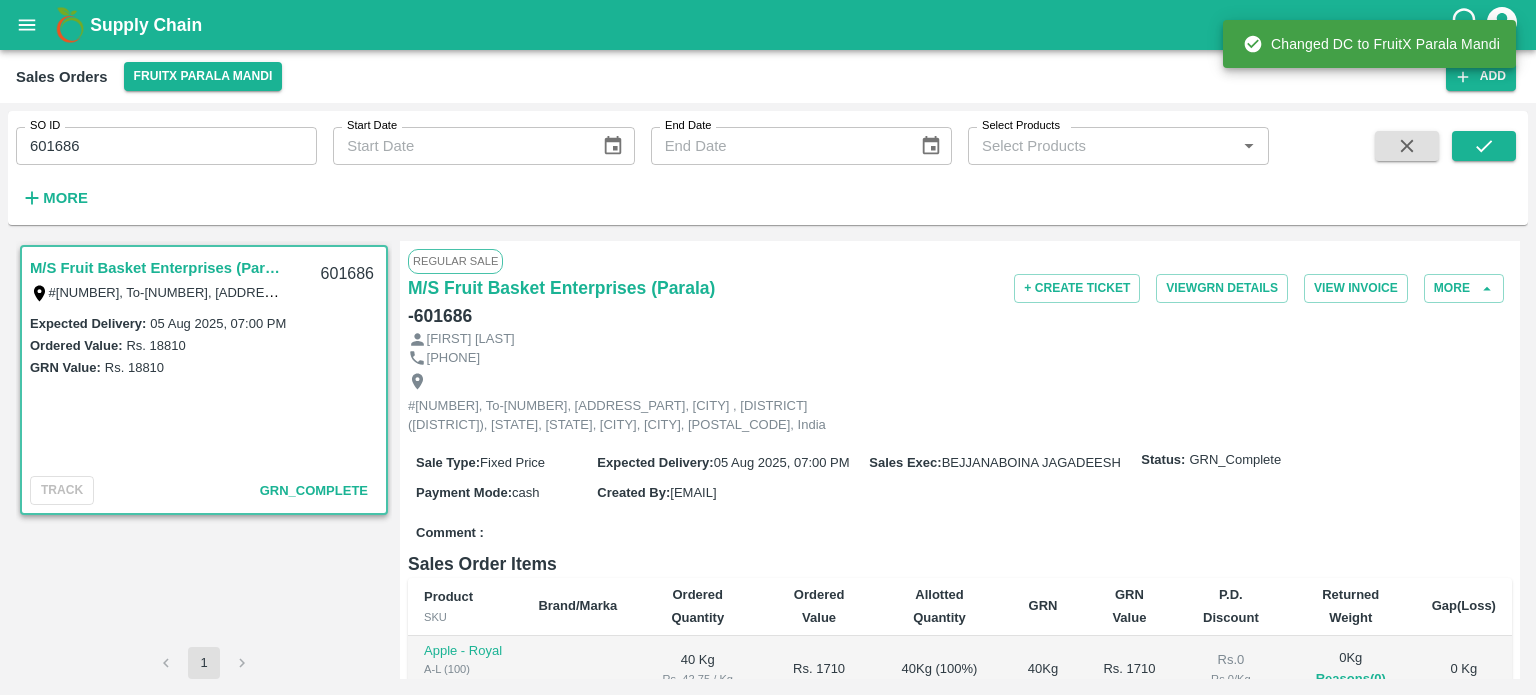 click on "601686" at bounding box center [166, 146] 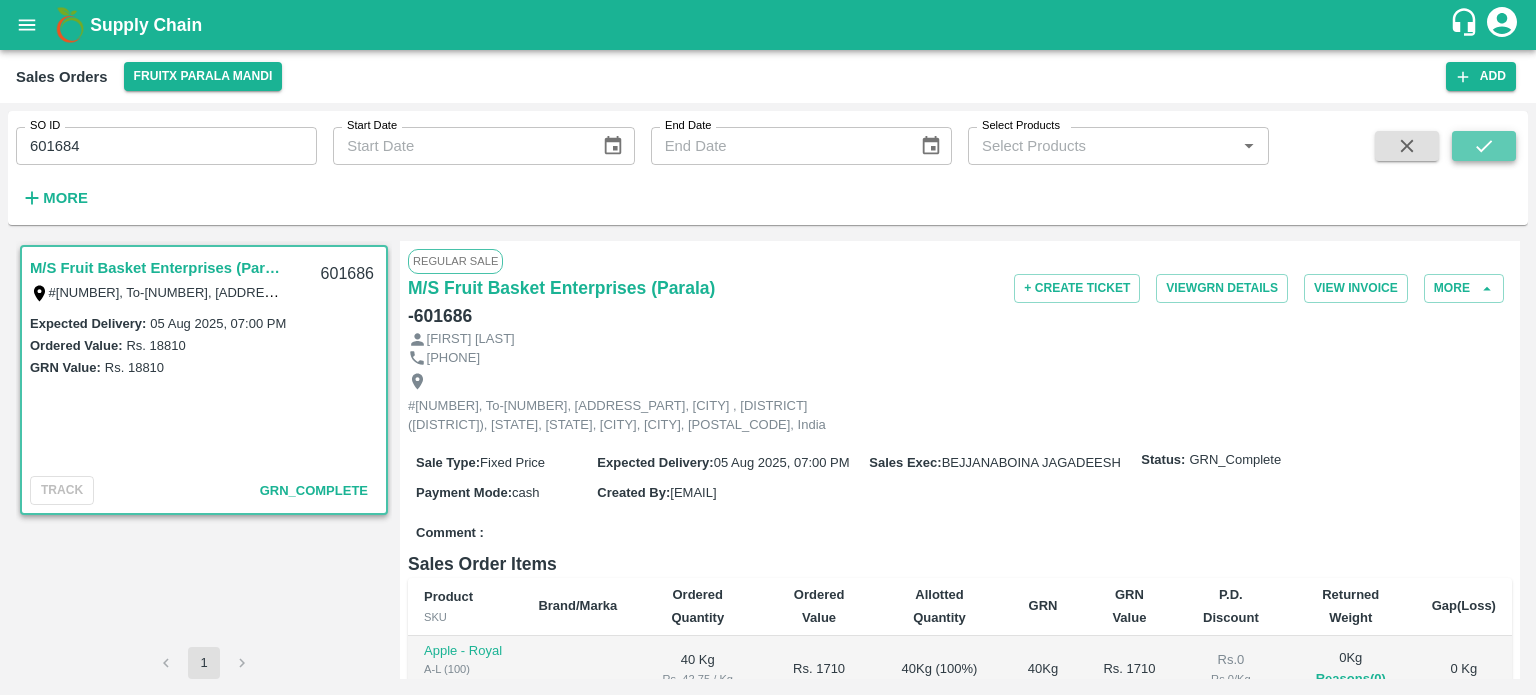click 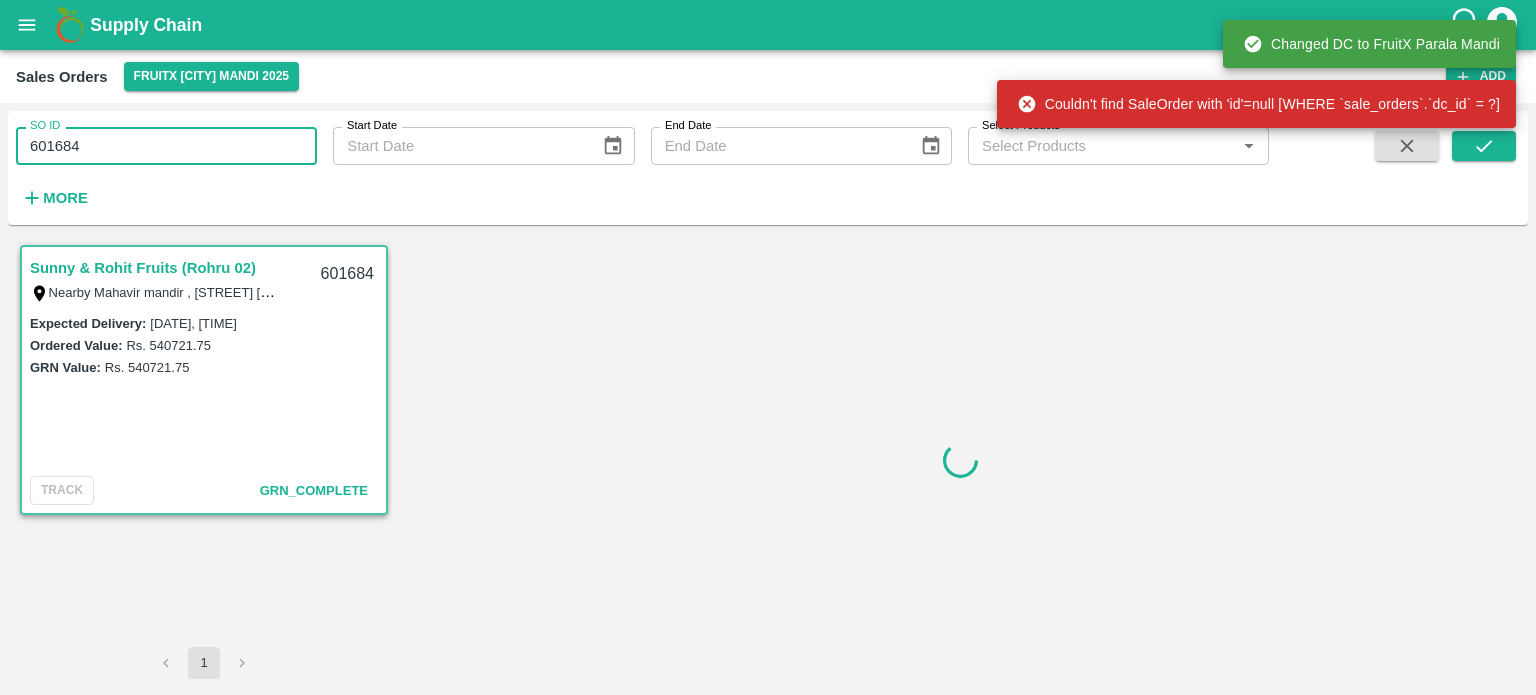 click on "601684" at bounding box center [166, 146] 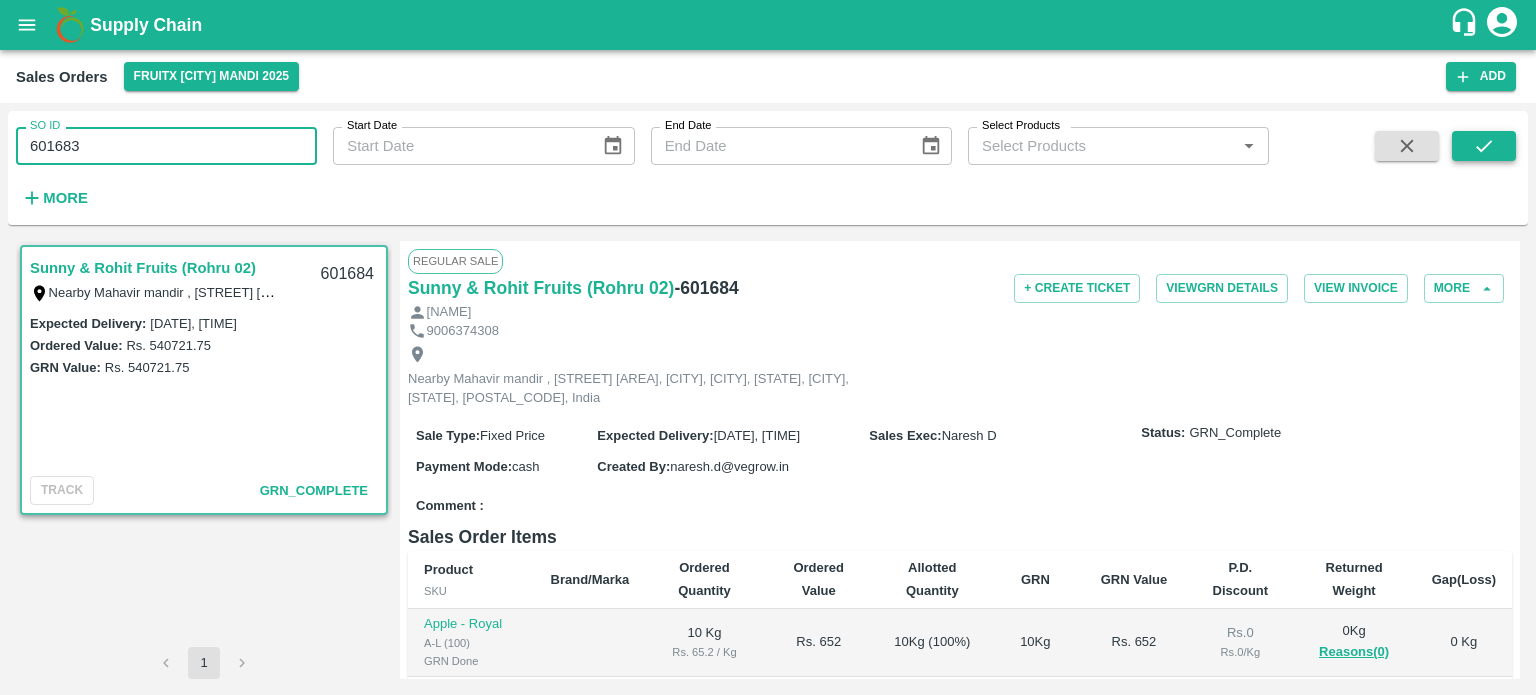 click at bounding box center [1484, 146] 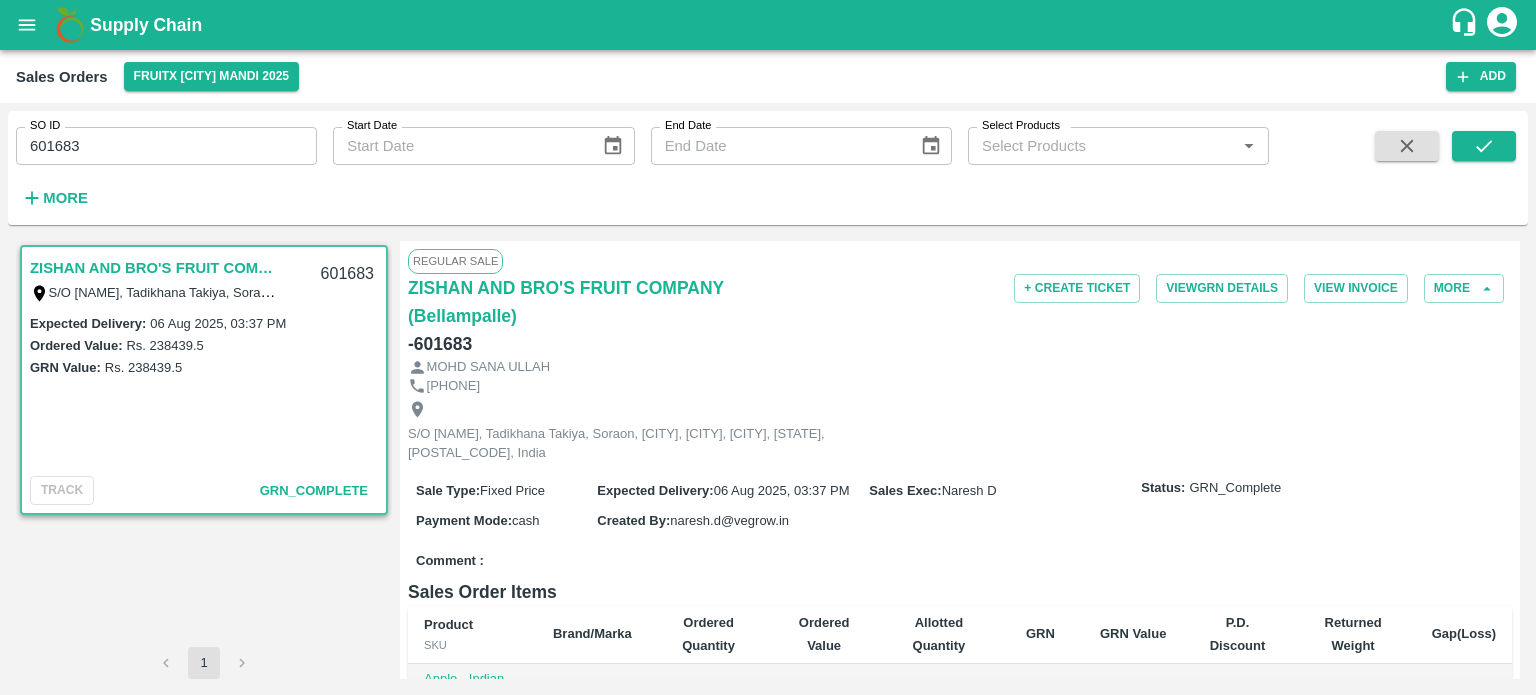 click on "601683" at bounding box center [166, 146] 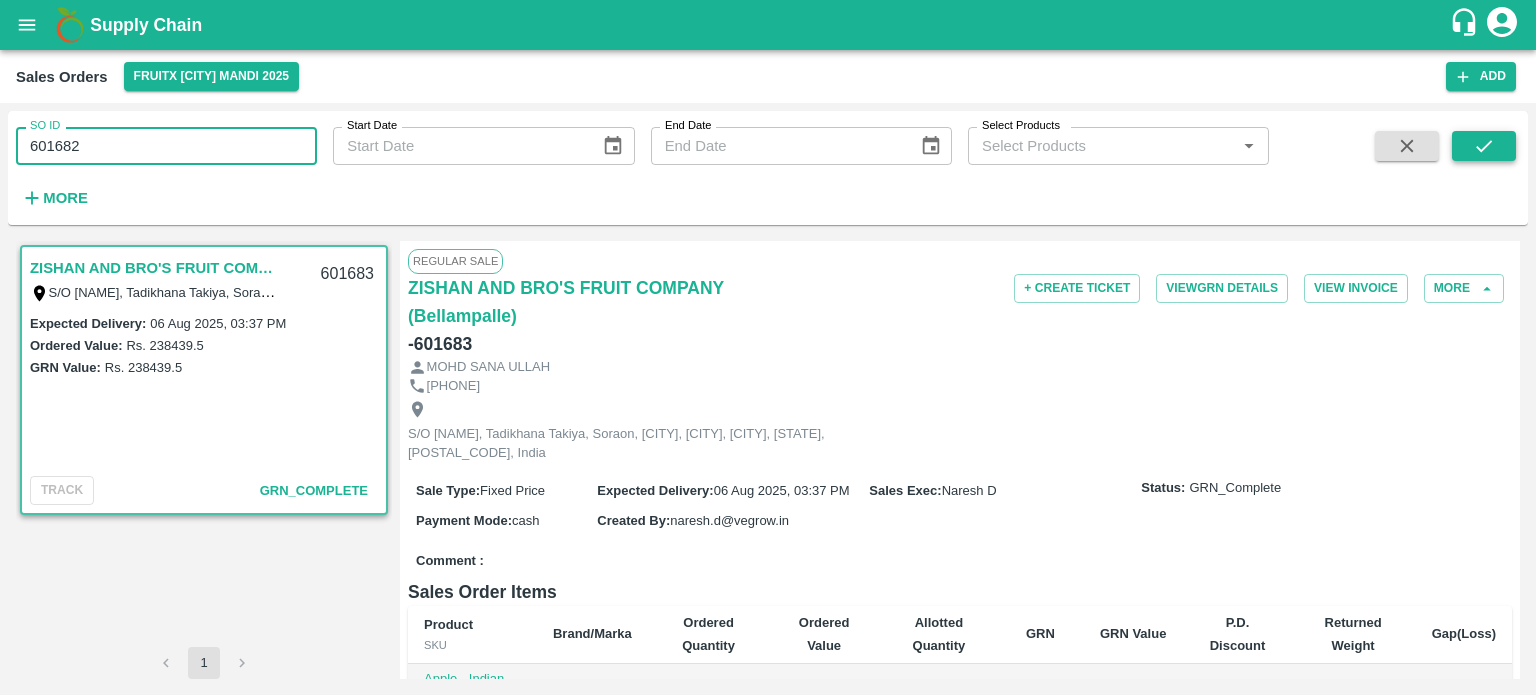 click 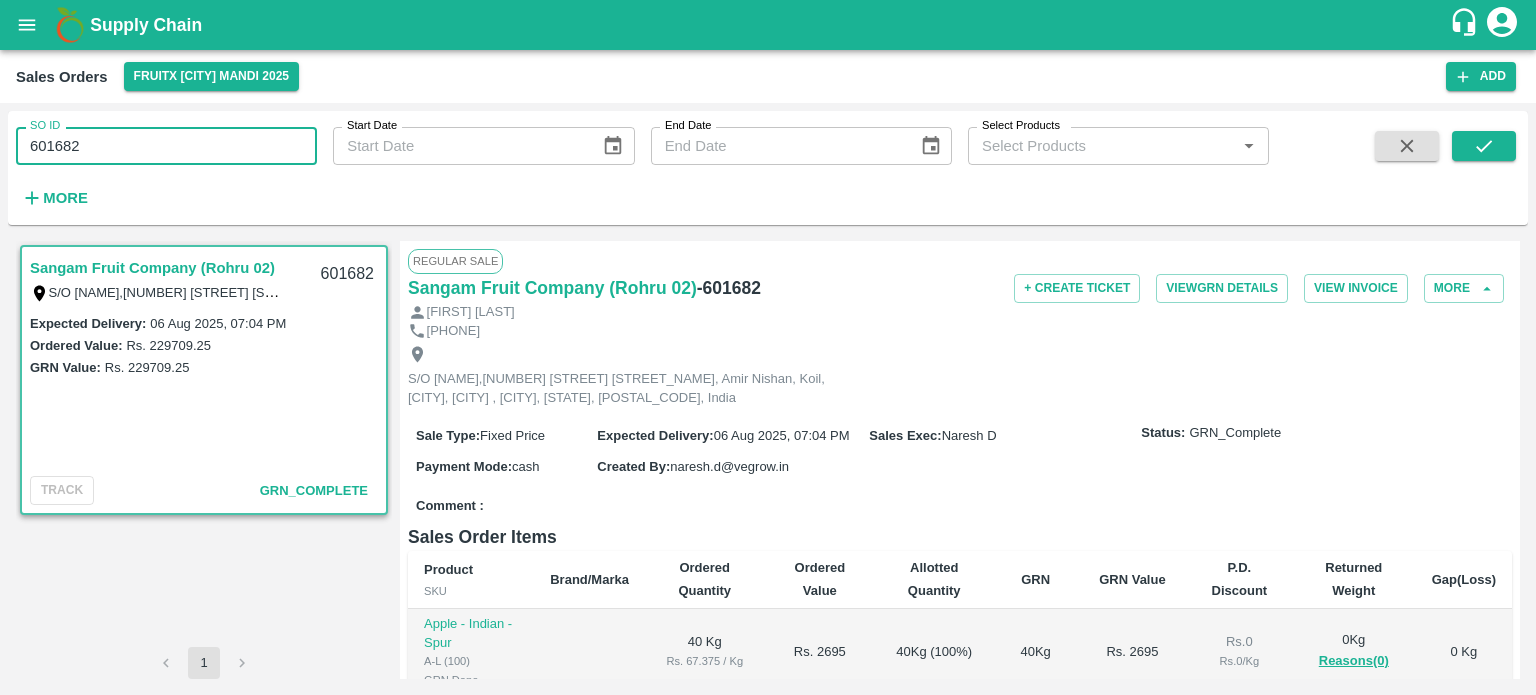 click on "601682" at bounding box center (166, 146) 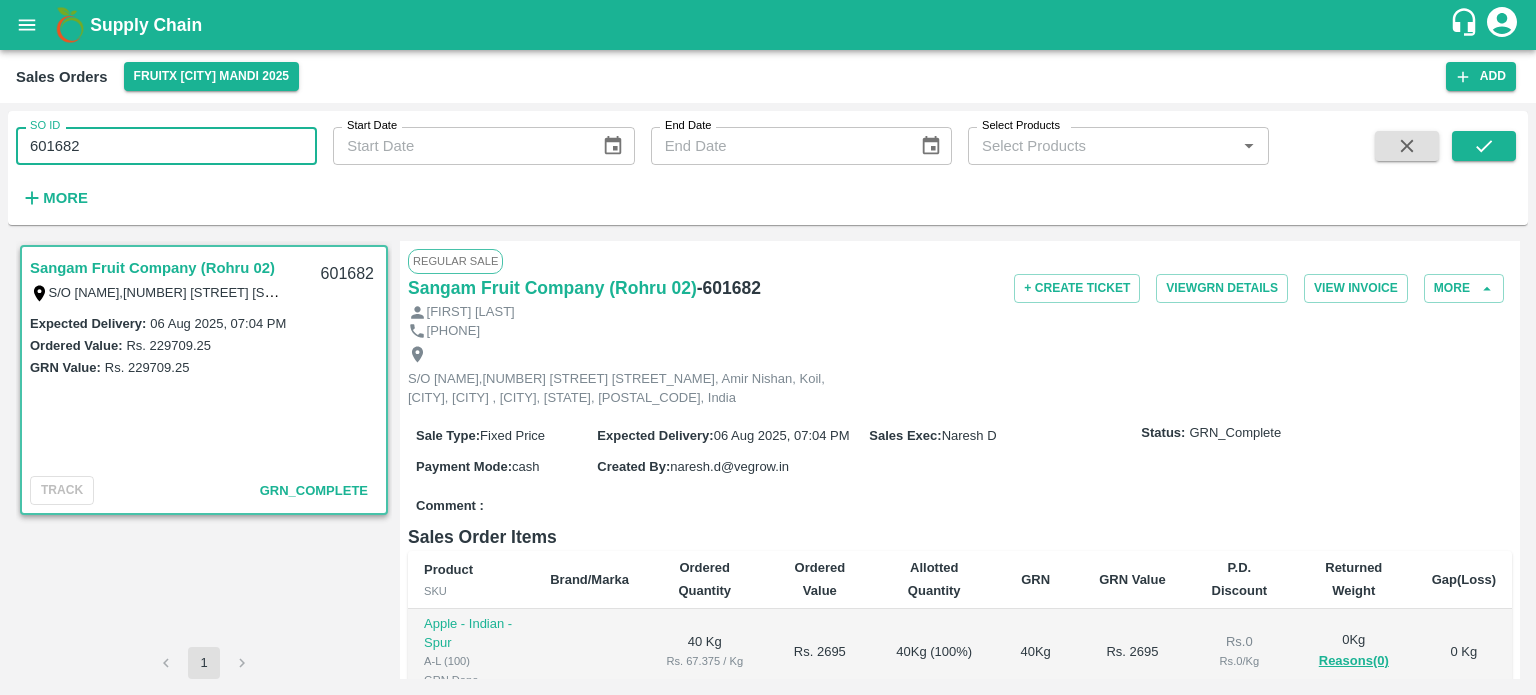click on "601682" at bounding box center [166, 146] 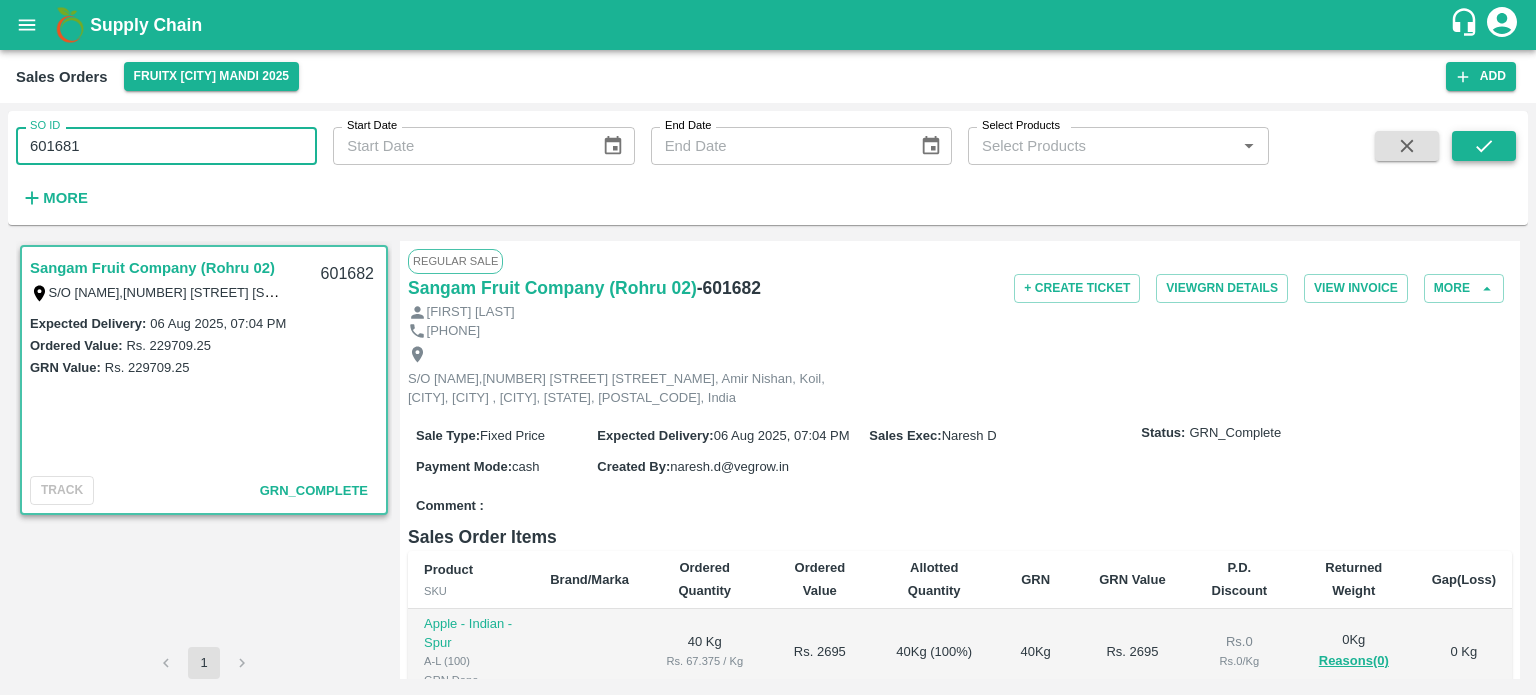 click 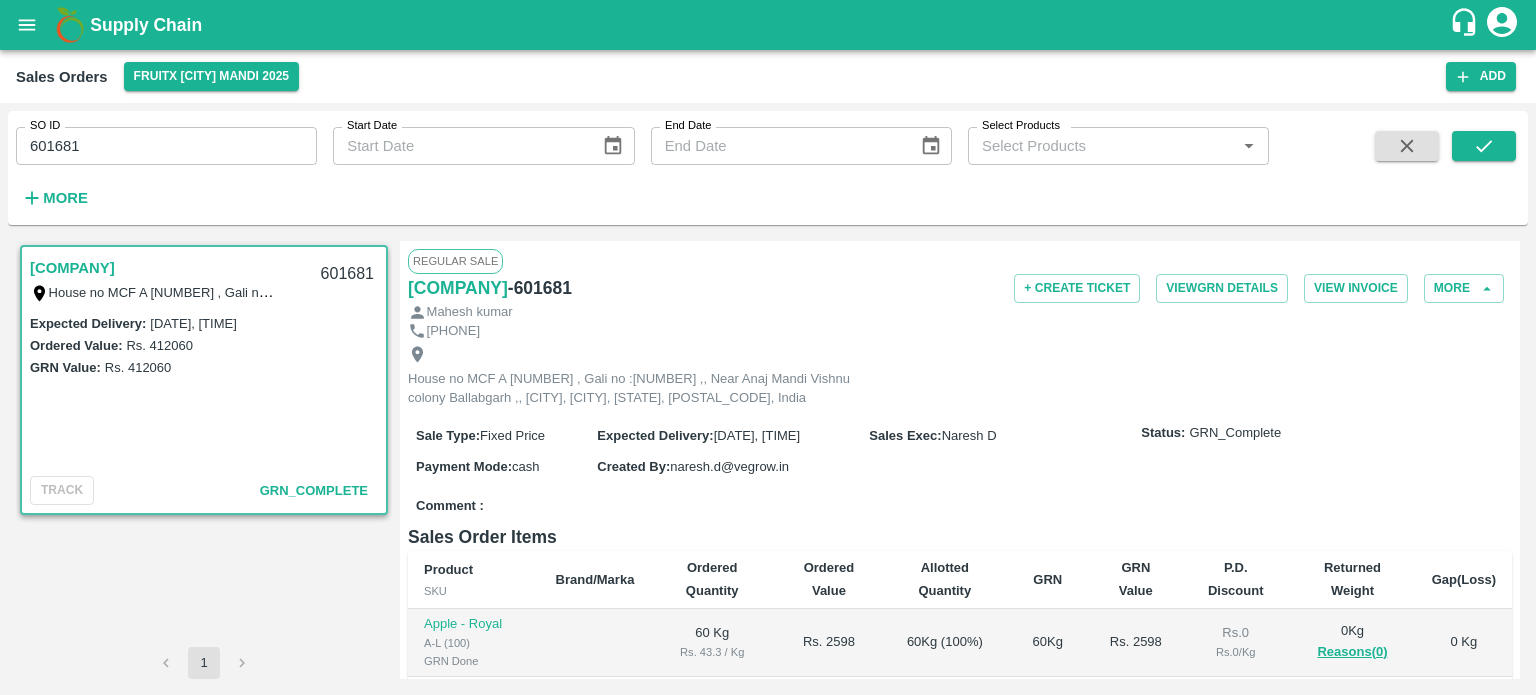 click on "601681" at bounding box center (166, 146) 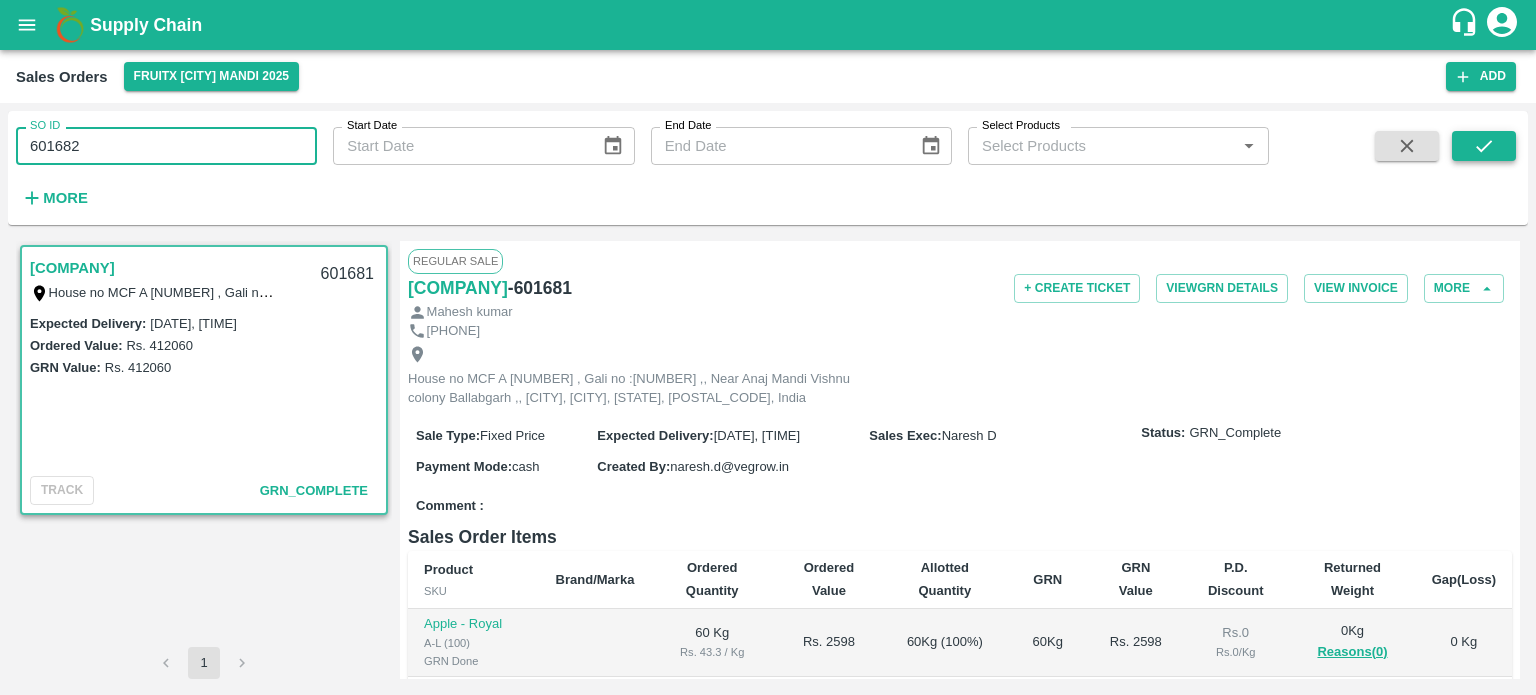 click at bounding box center (1484, 146) 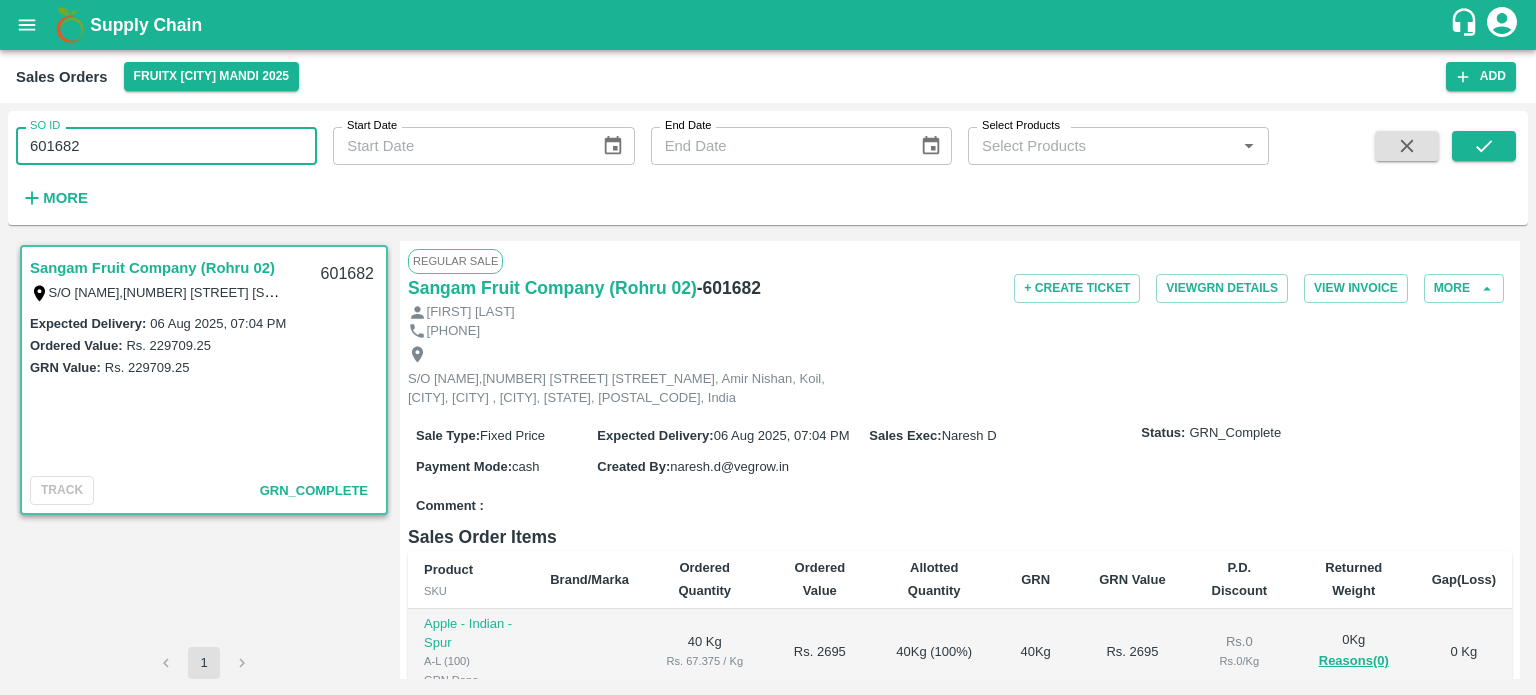 drag, startPoint x: 204, startPoint y: 152, endPoint x: 11, endPoint y: 132, distance: 194.03351 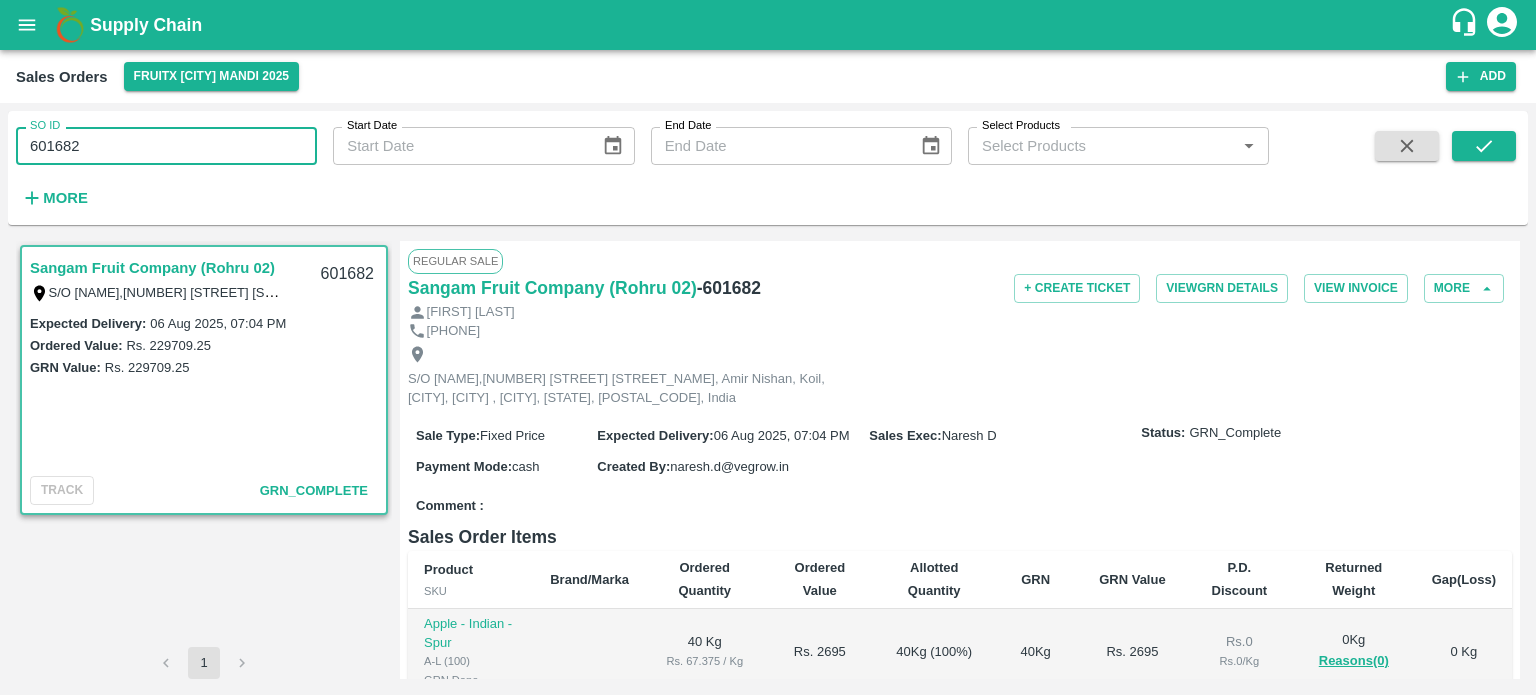 paste 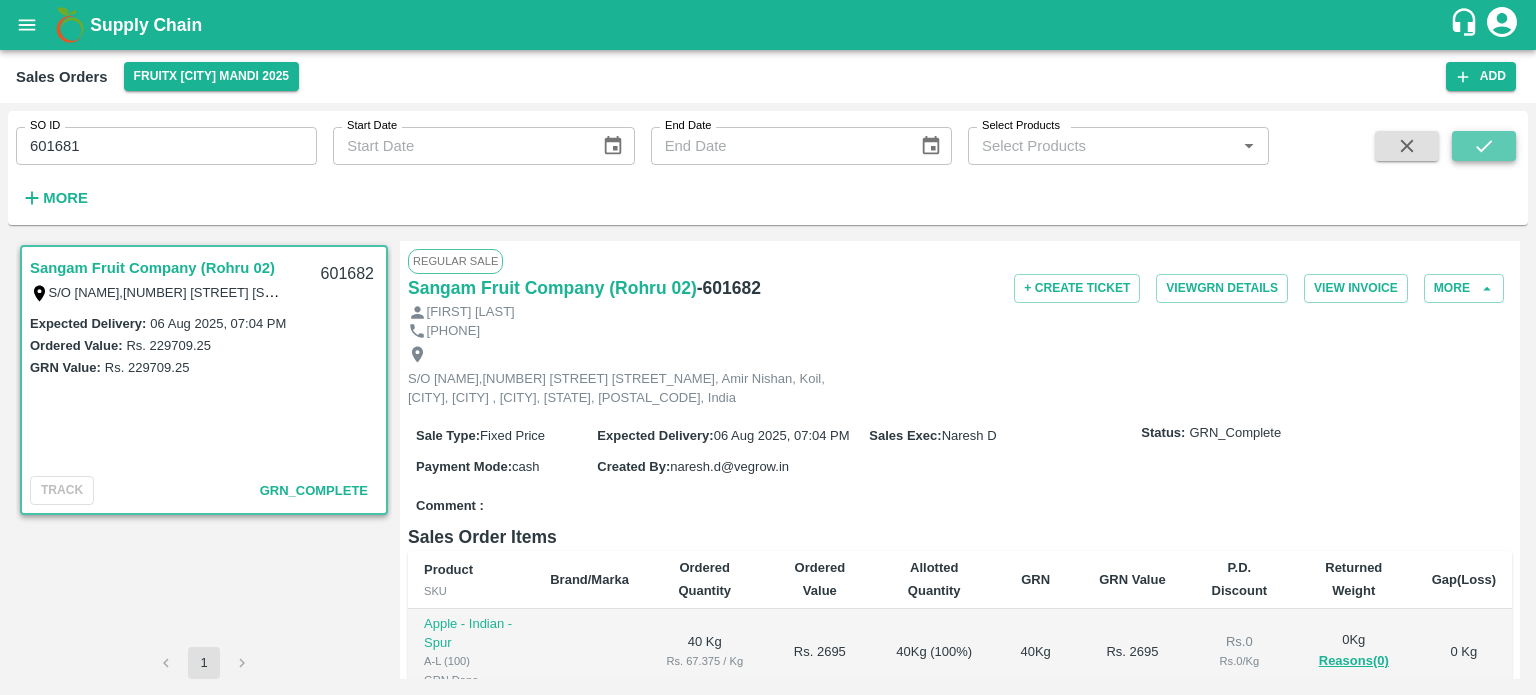 click 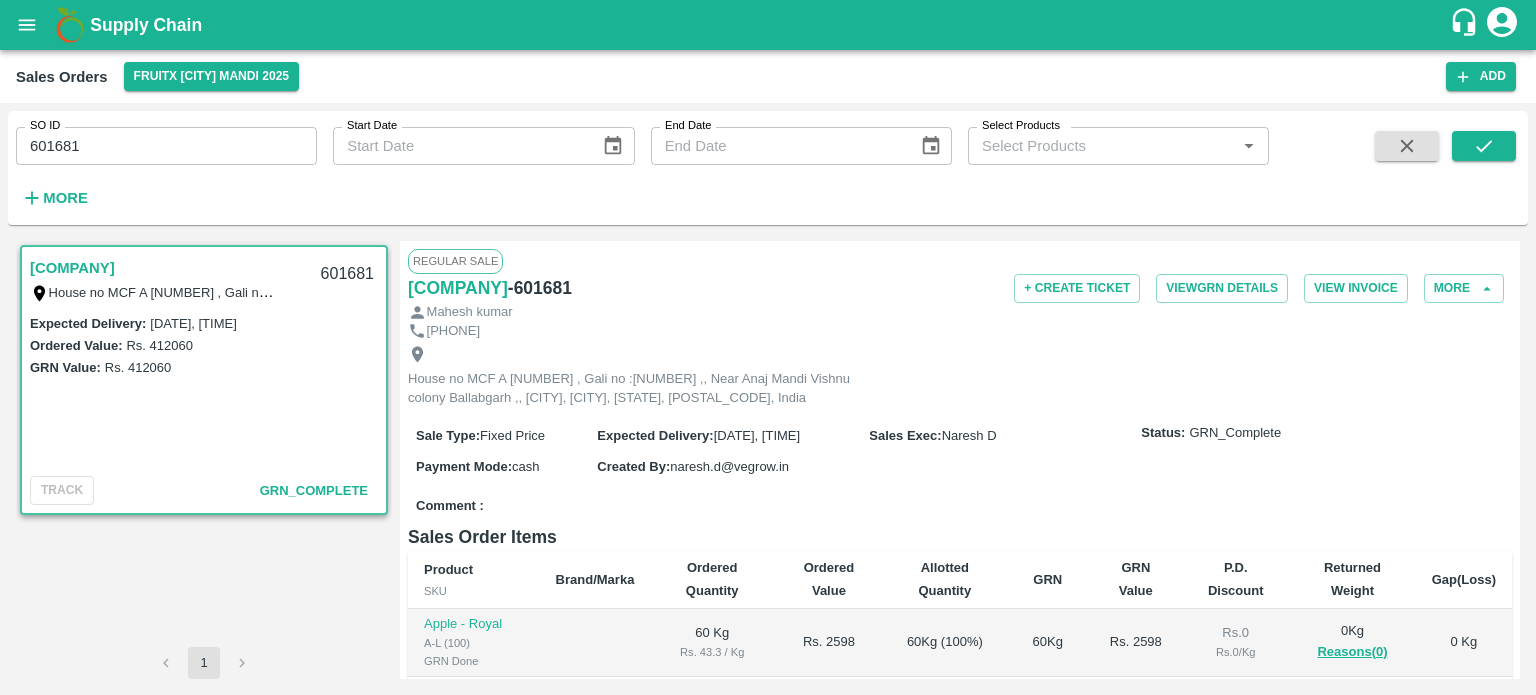 click on "601681" at bounding box center (166, 146) 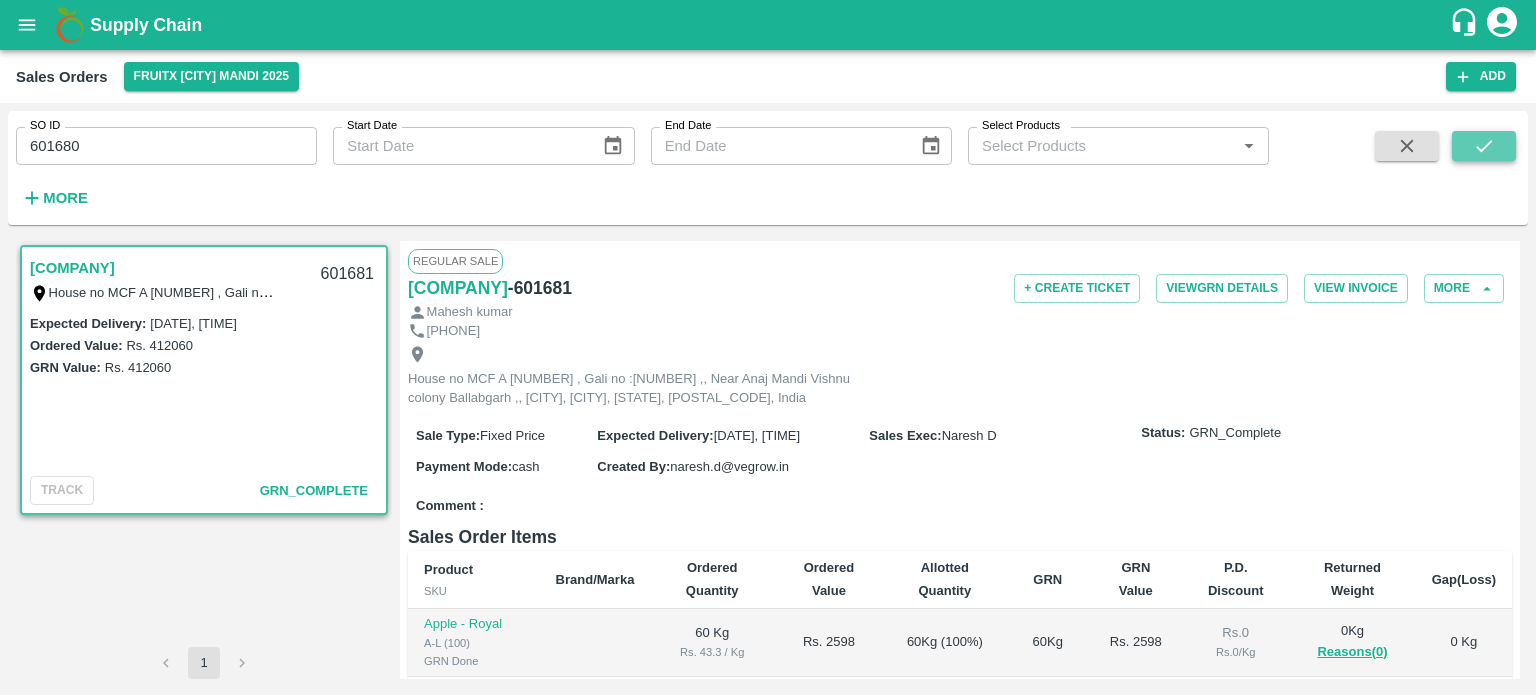 click at bounding box center (1484, 146) 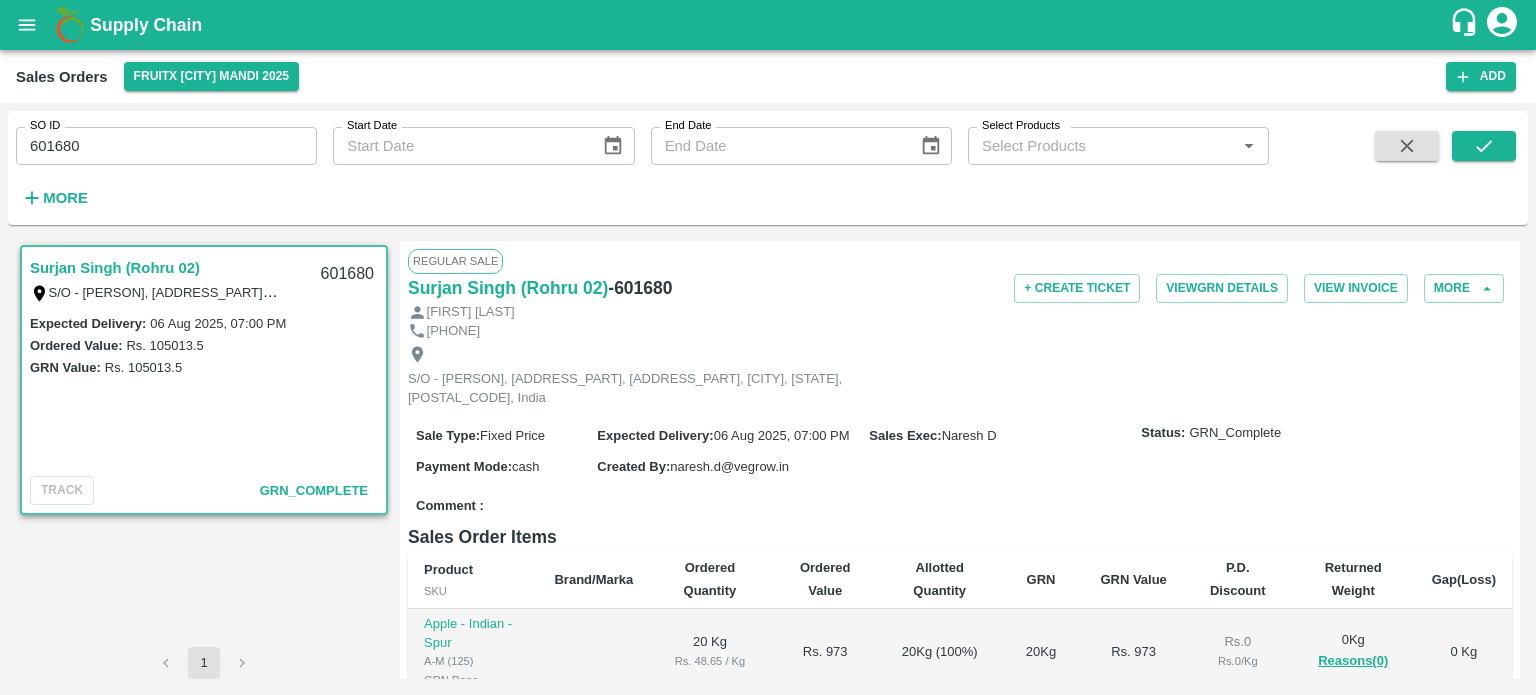 click on "601680" at bounding box center (166, 146) 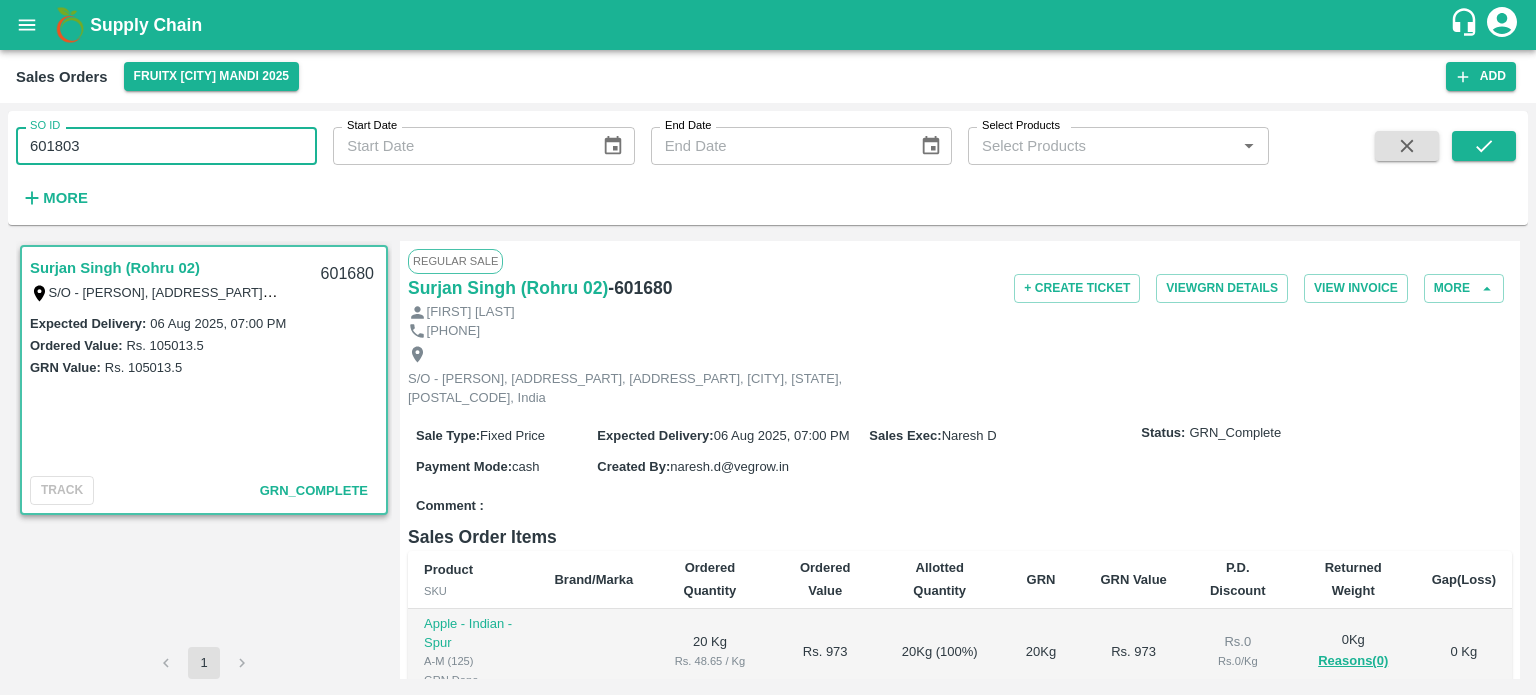 click on "601803" at bounding box center (166, 146) 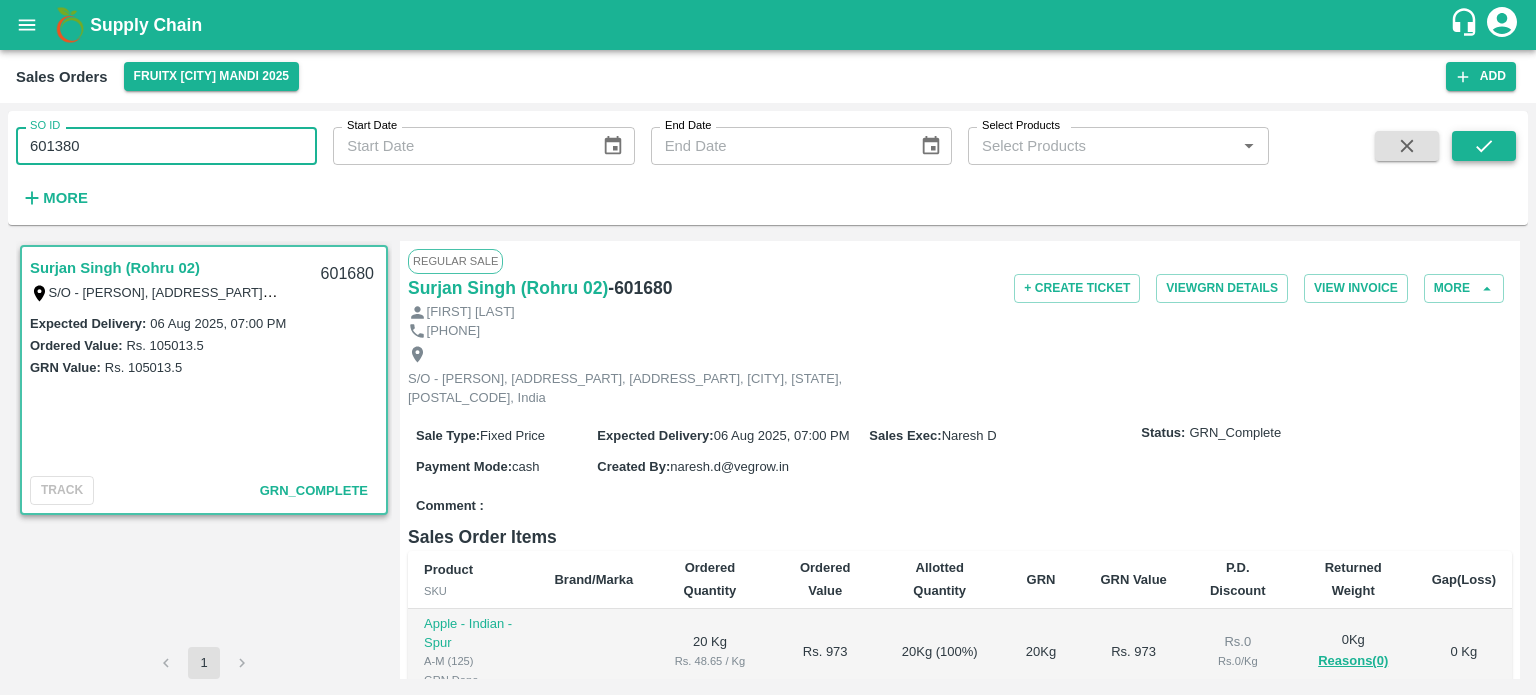 type on "601380" 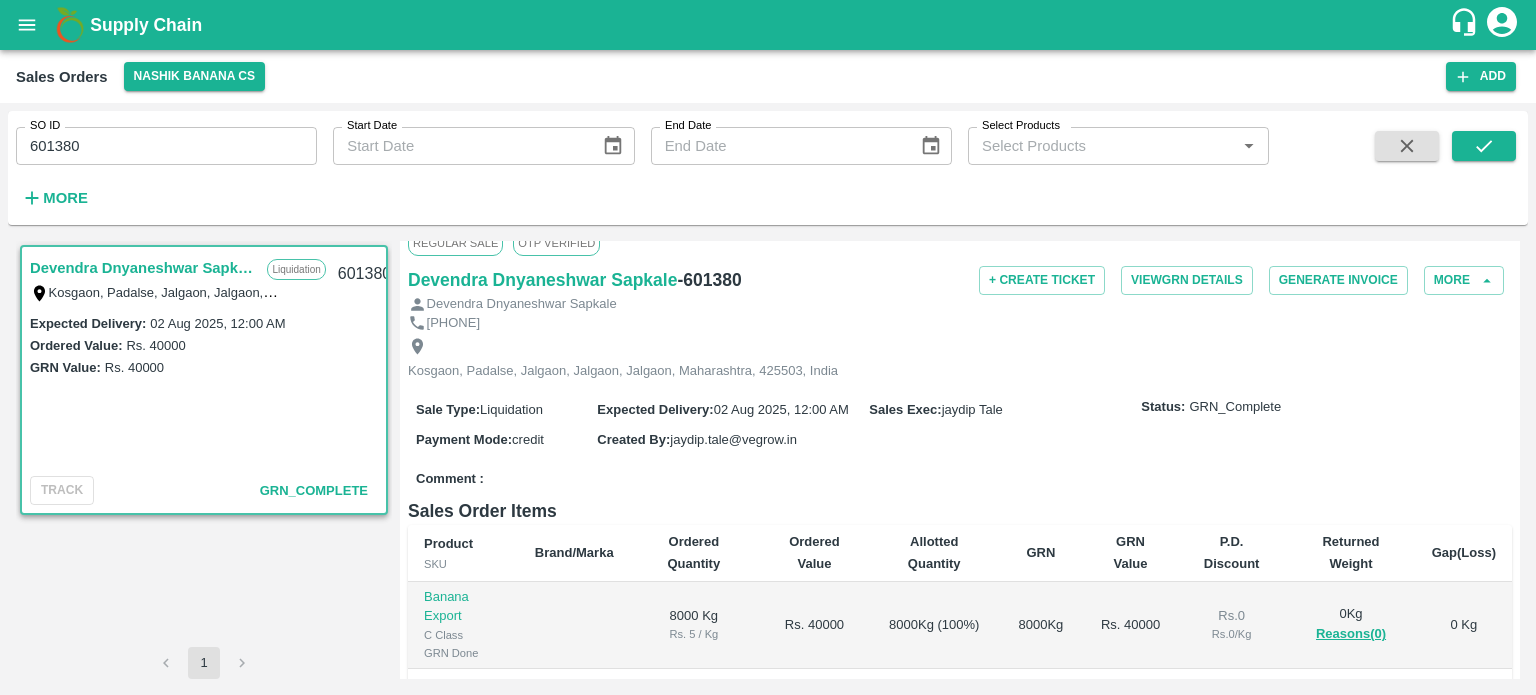 scroll, scrollTop: 0, scrollLeft: 0, axis: both 